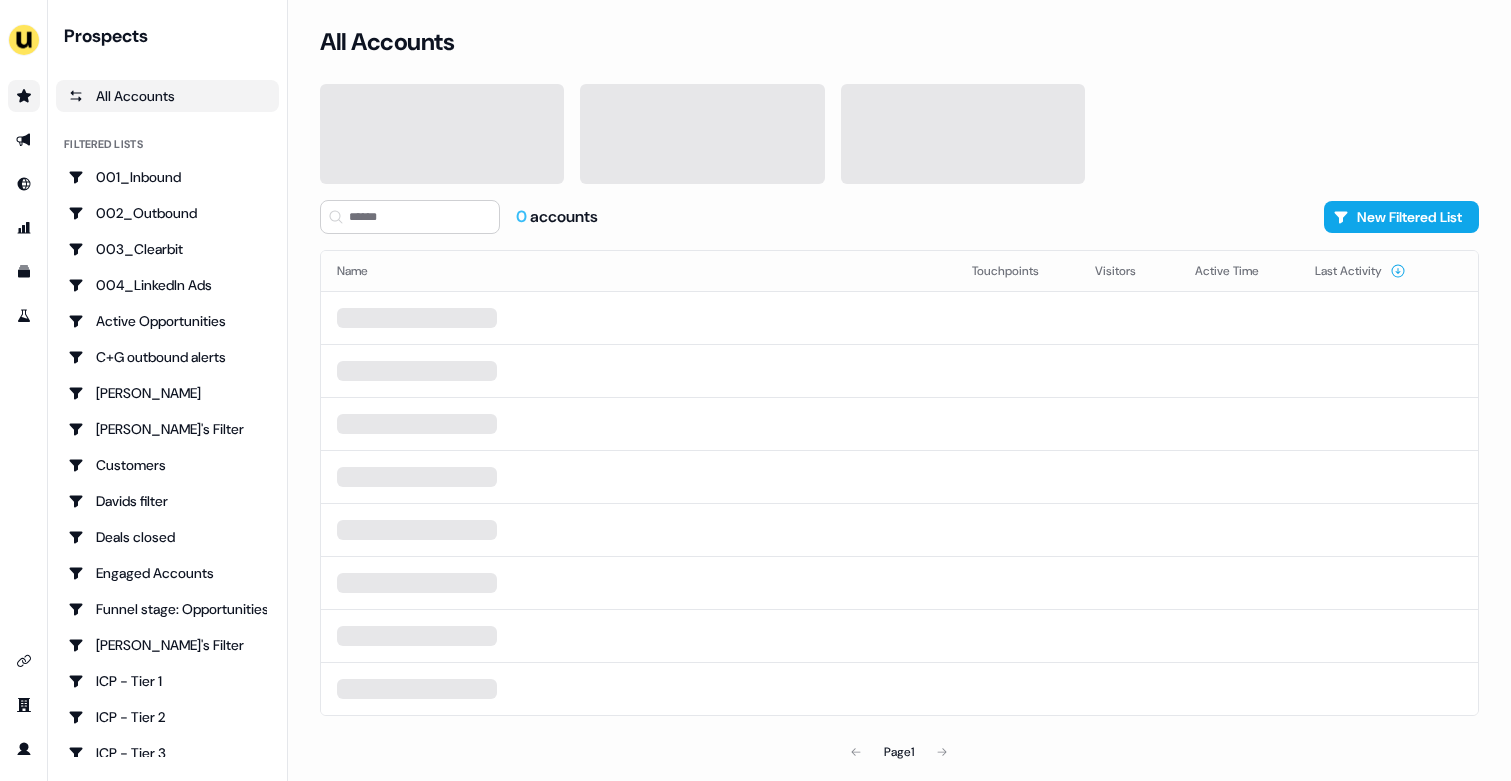 scroll, scrollTop: 0, scrollLeft: 0, axis: both 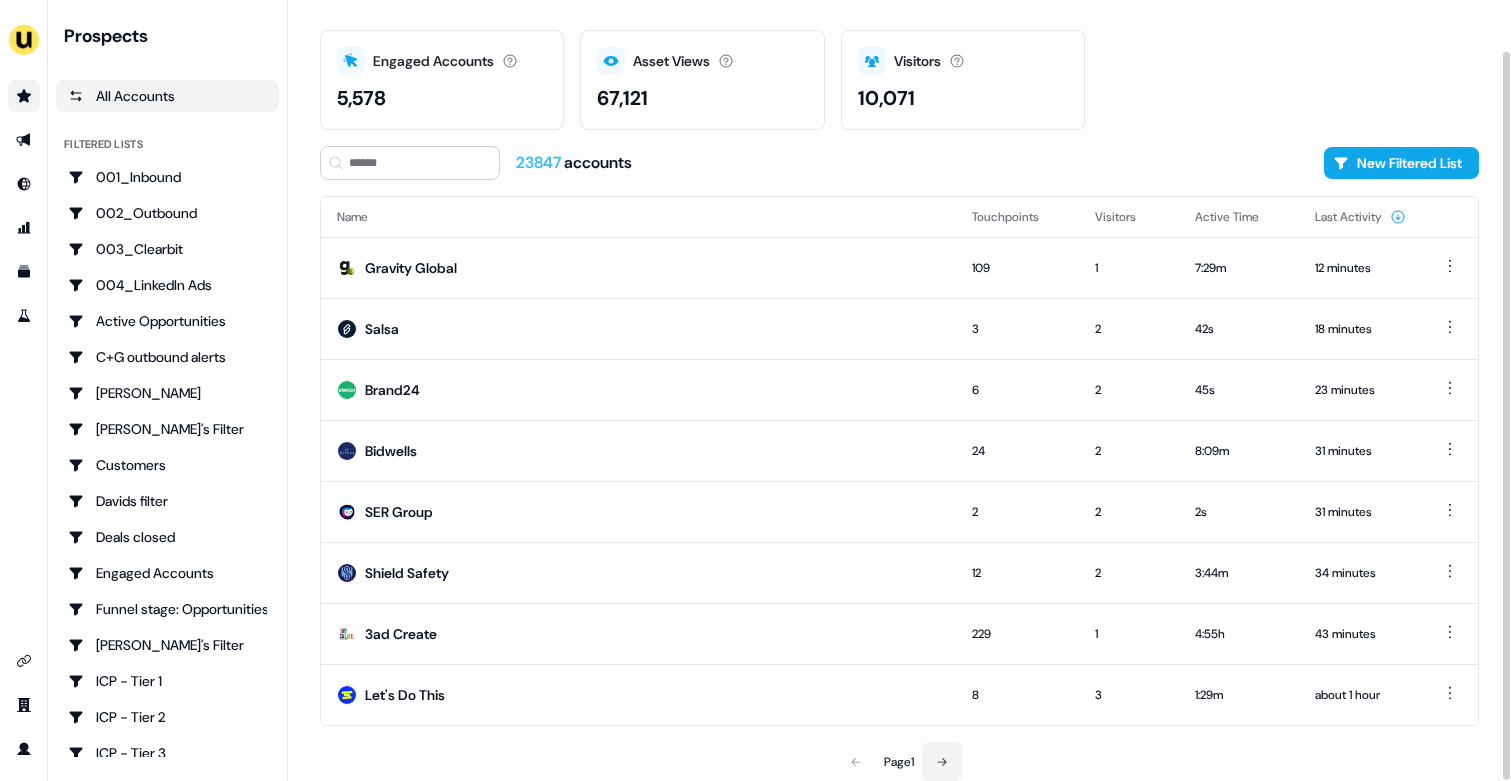 click at bounding box center [942, 762] 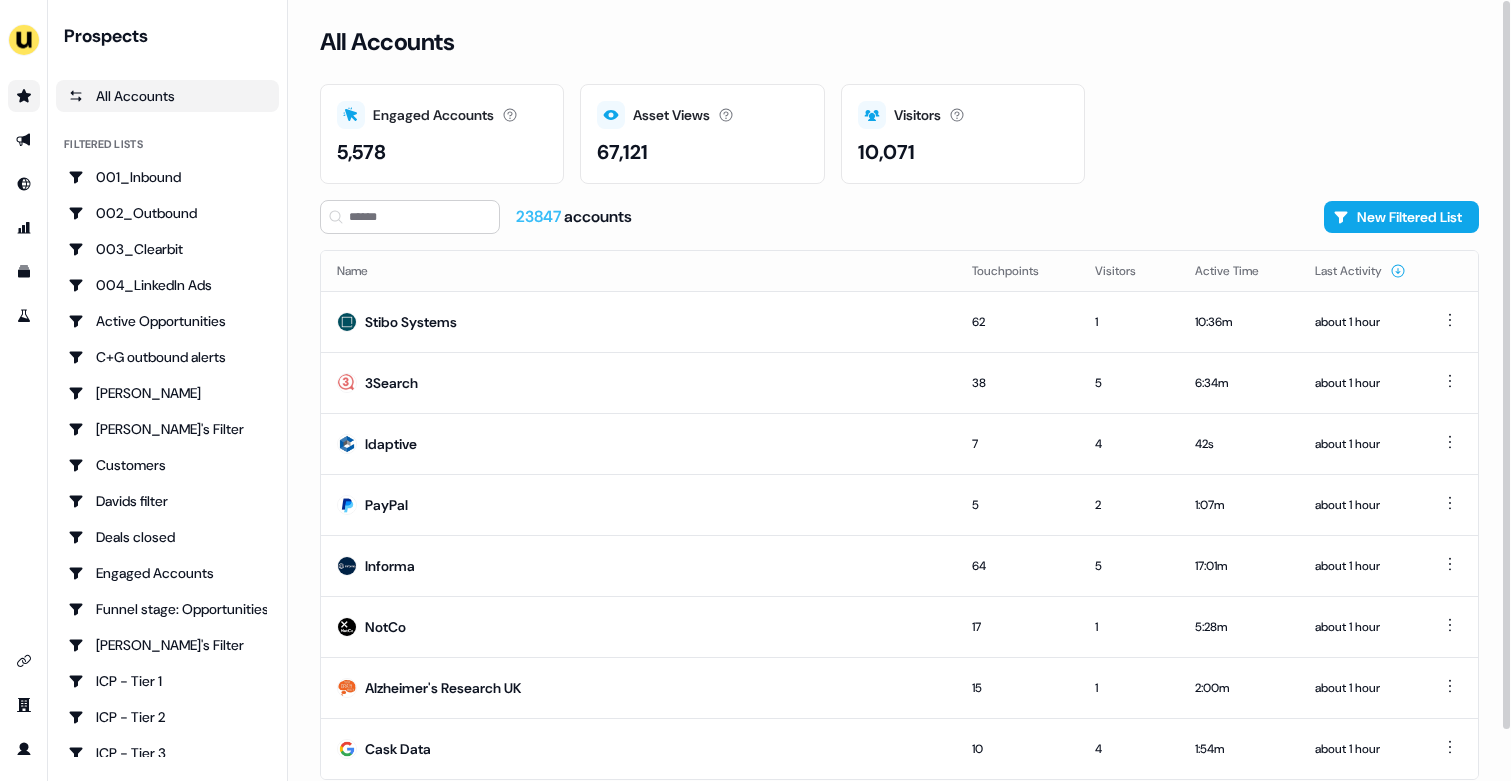 scroll, scrollTop: 54, scrollLeft: 0, axis: vertical 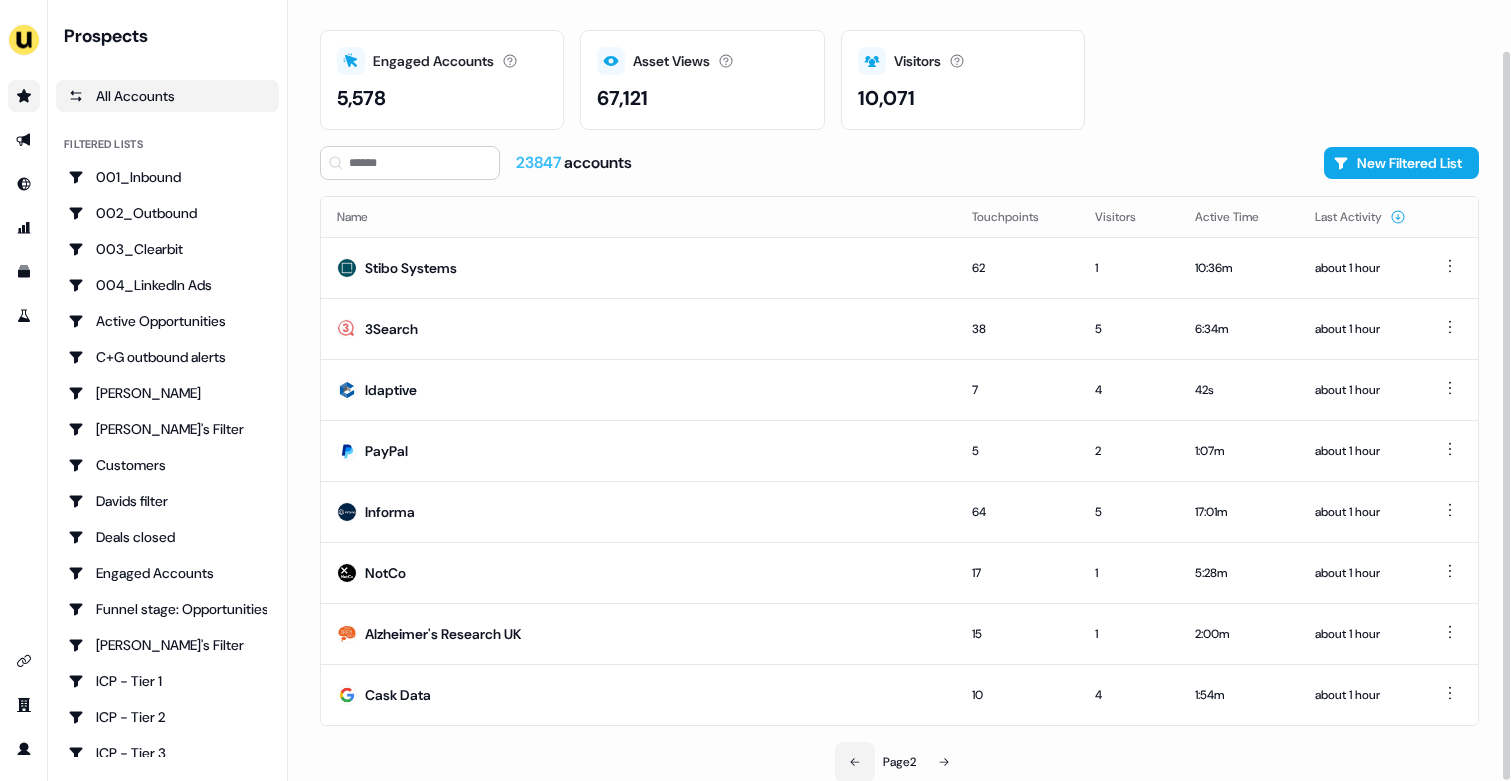 click 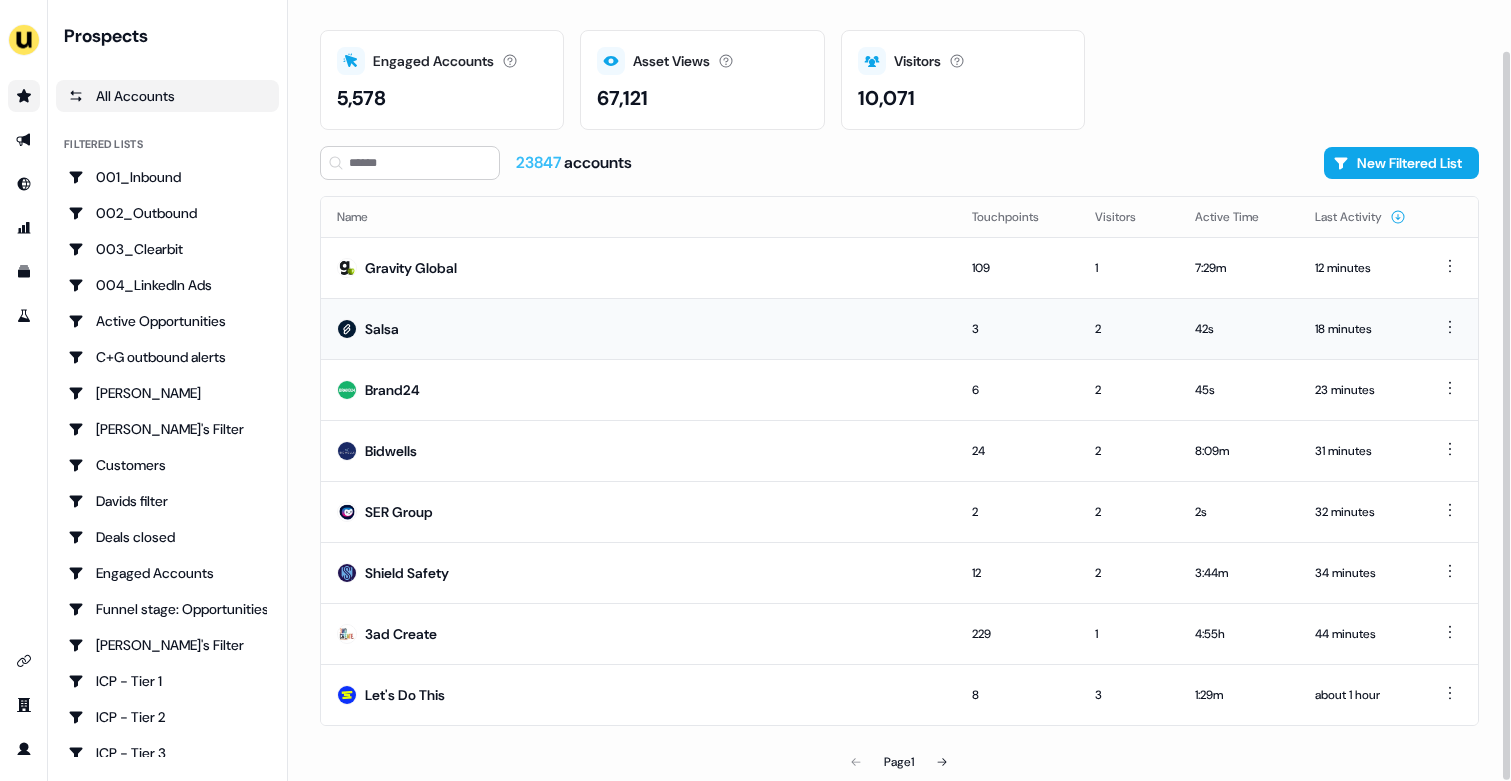 click on "Salsa" at bounding box center (638, 328) 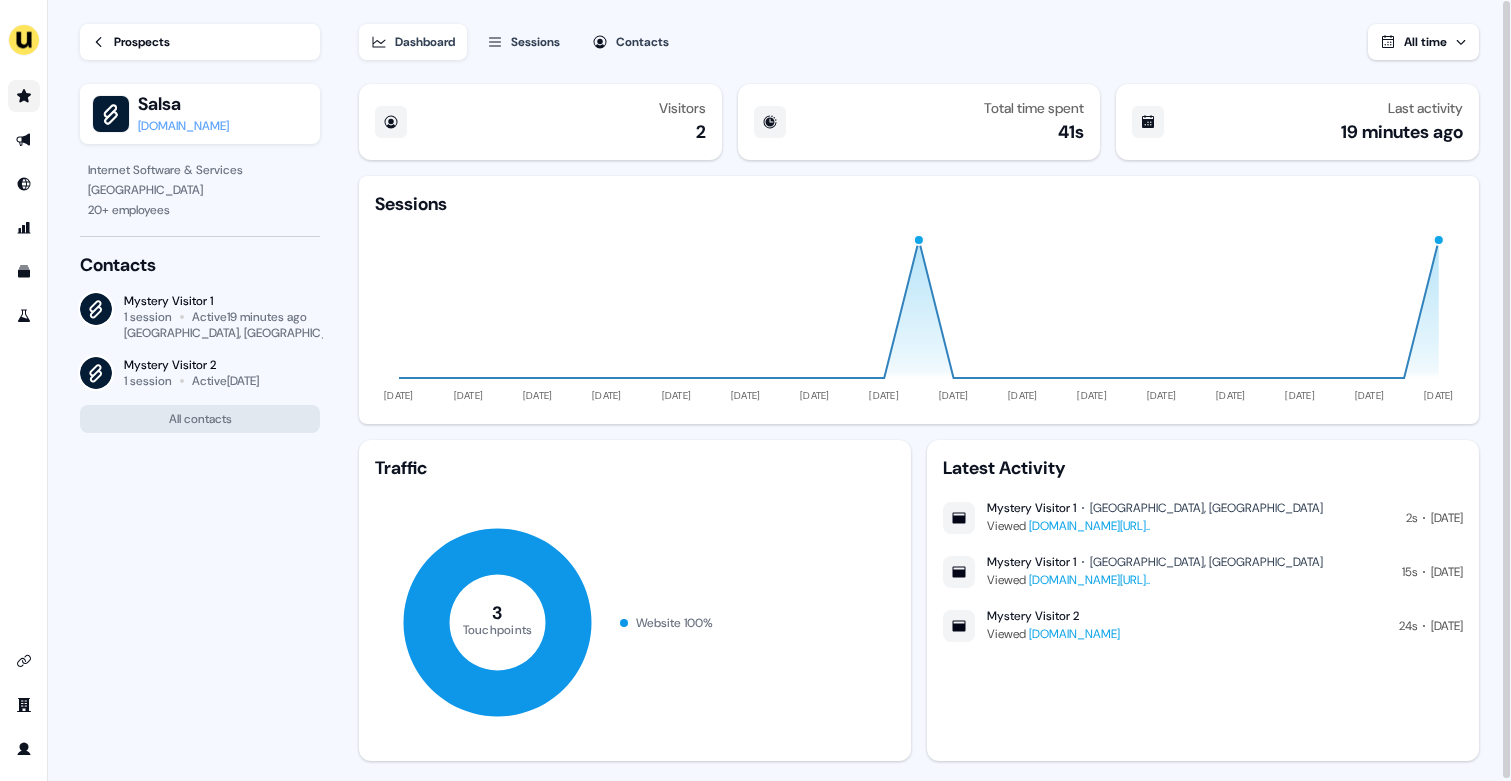 click 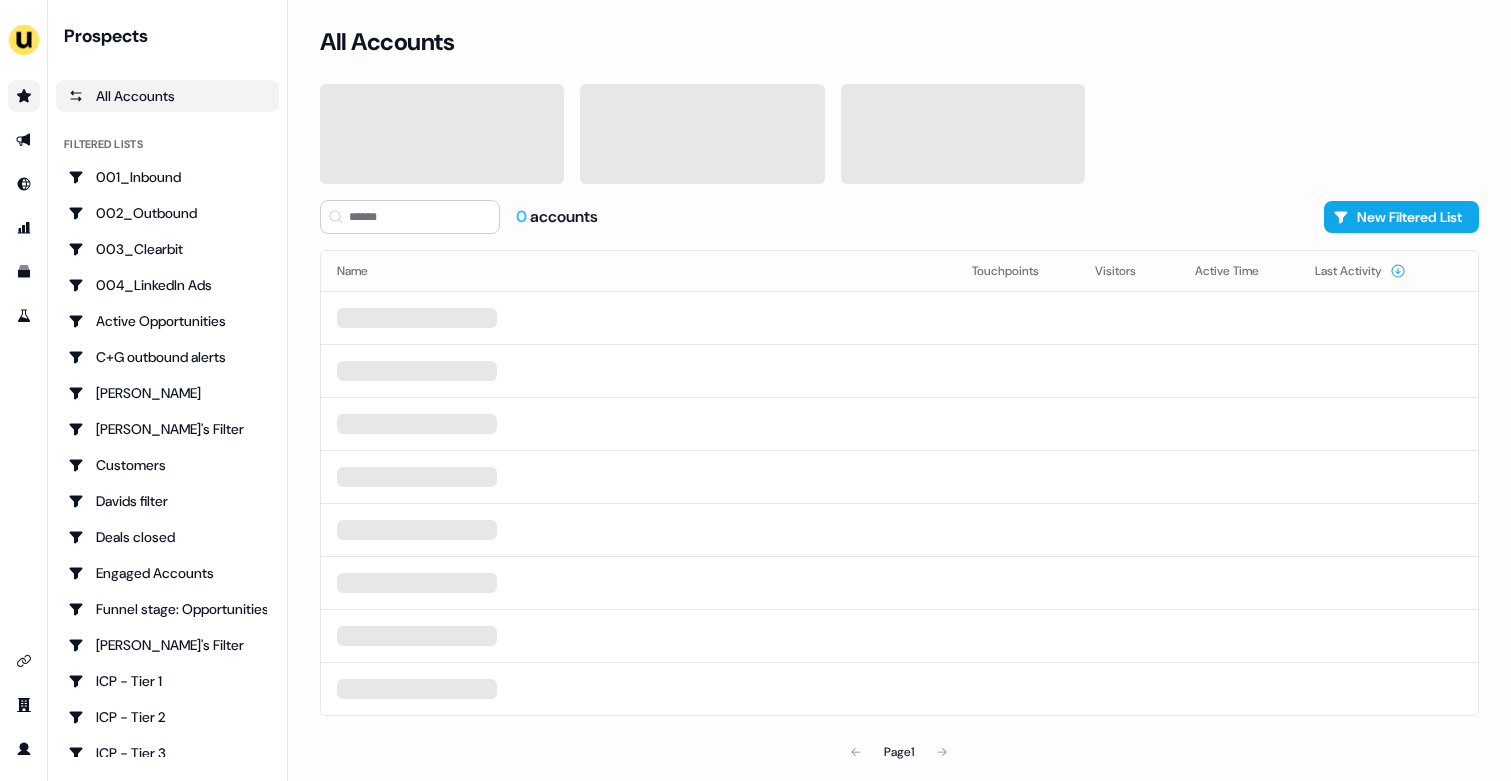scroll, scrollTop: 0, scrollLeft: 0, axis: both 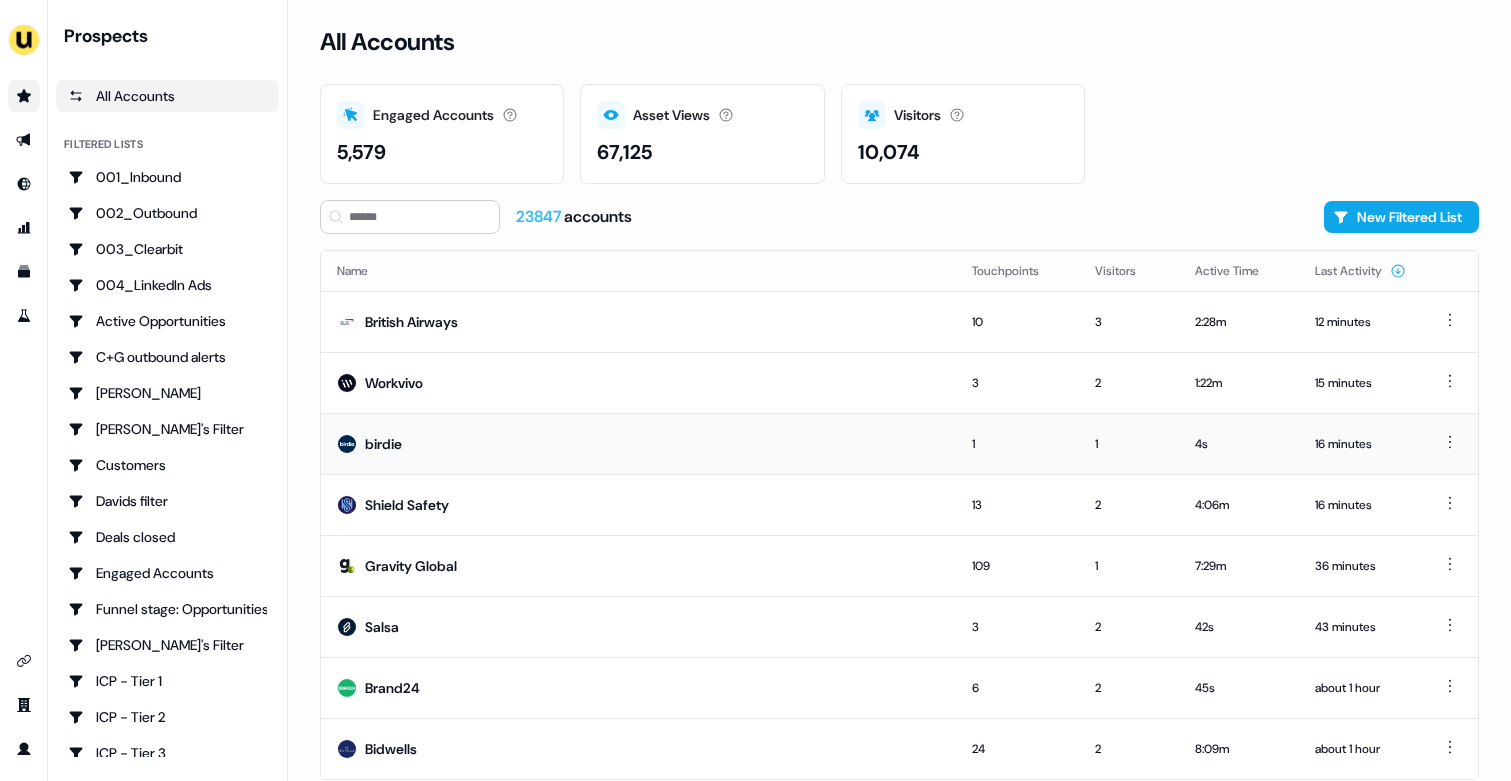 click on "birdie" at bounding box center (638, 443) 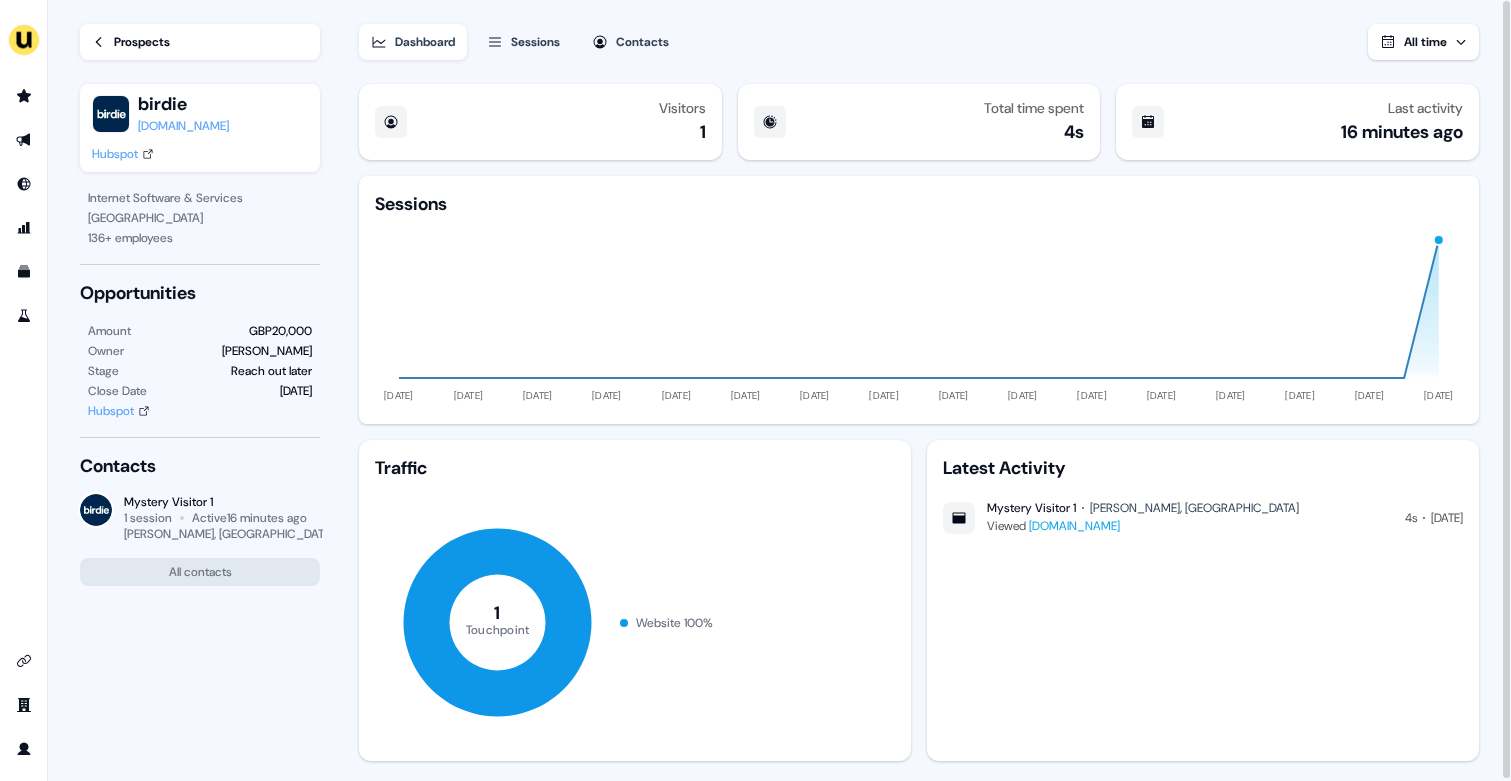 click on "Prospects" at bounding box center [142, 42] 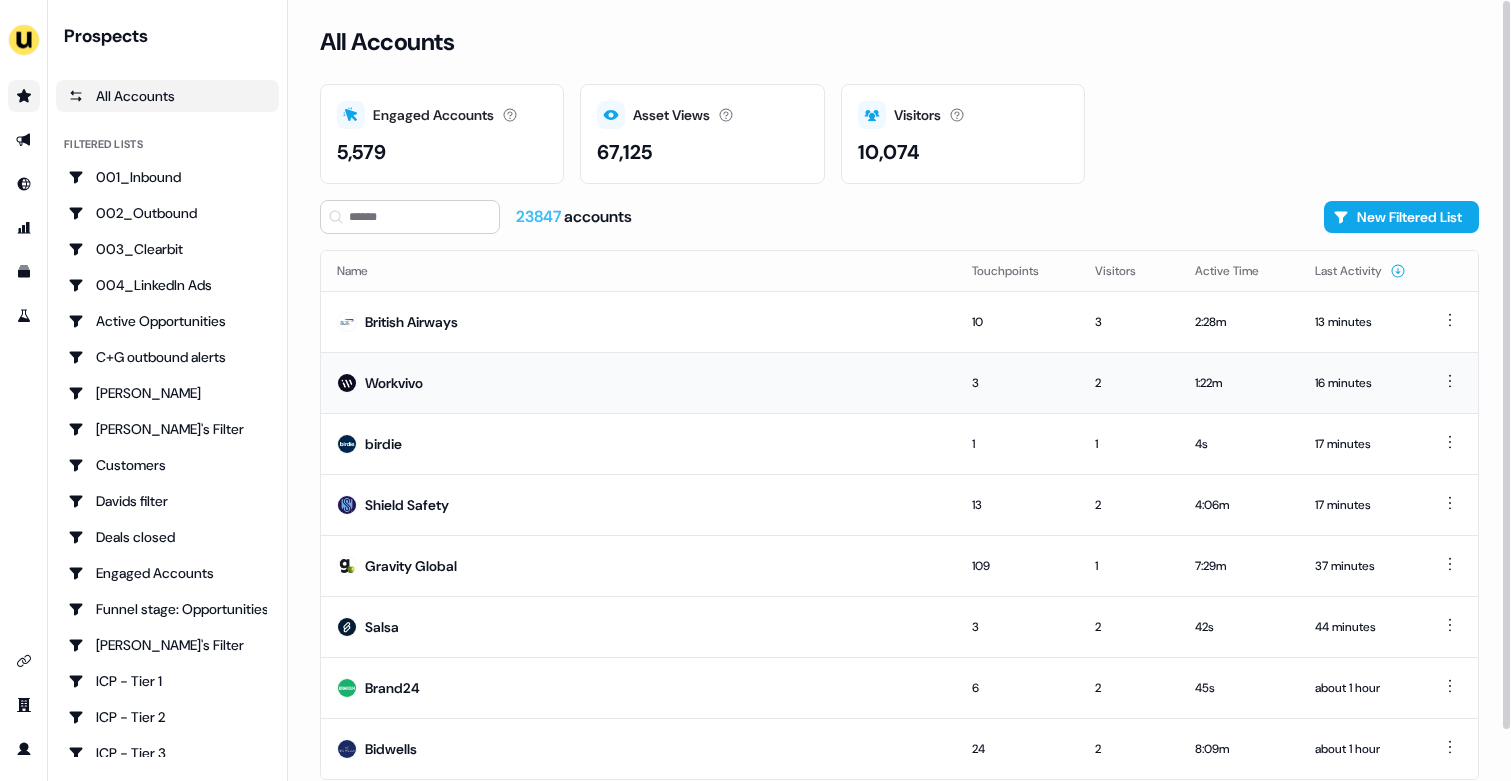click on "Workvivo" at bounding box center (394, 383) 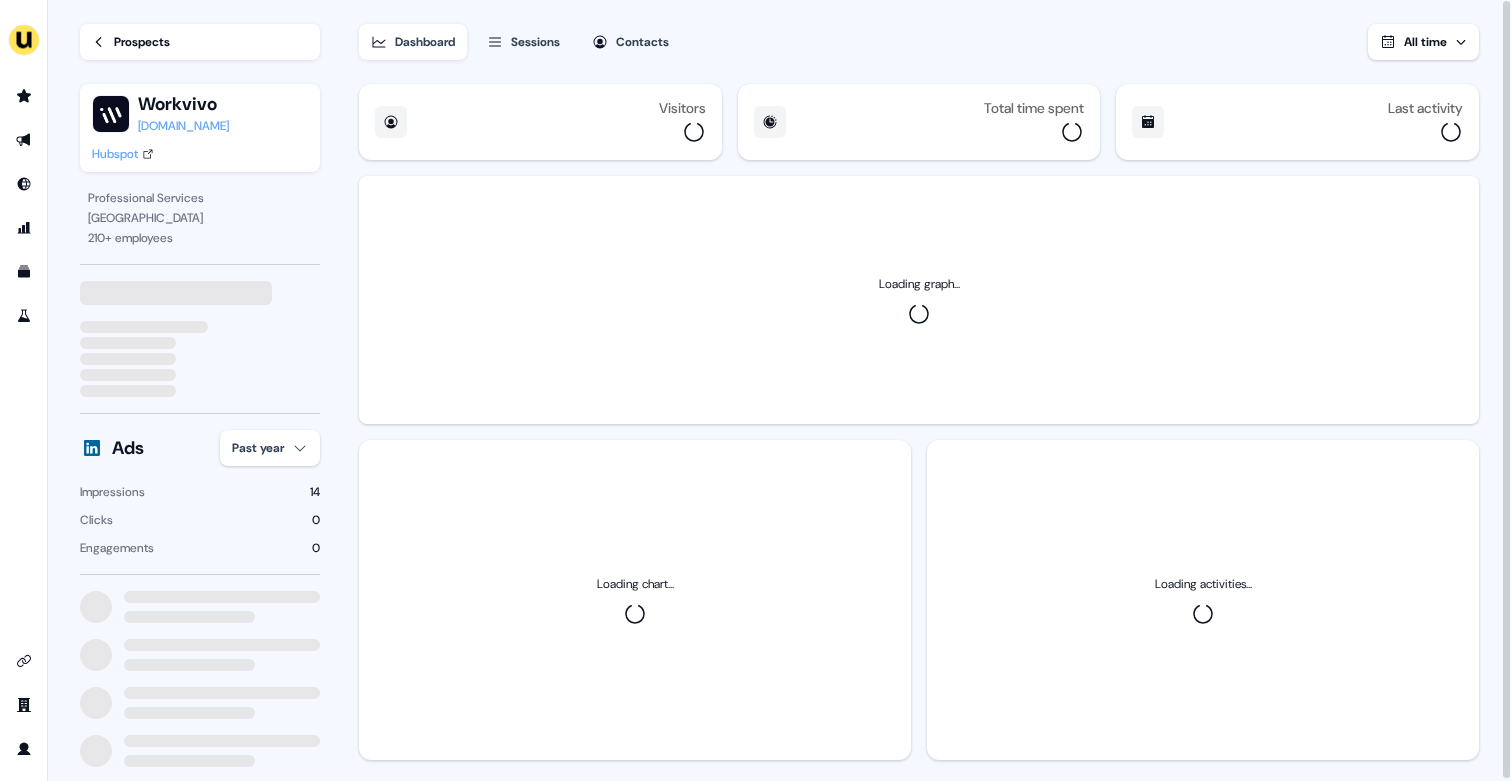 click on "For the best experience switch devices to a bigger screen. Go to Userled.io Loading... Prospects Workvivo workvivo.com Hubspot Professional Services Cork 210 + employees Ads Past year Impressions 14 Clicks 0 Engagements 0 Dashboard Sessions Contacts All time Visitors Total time spent Last activity Loading graph... Loading chart... Loading activities... 06" at bounding box center (755, 390) 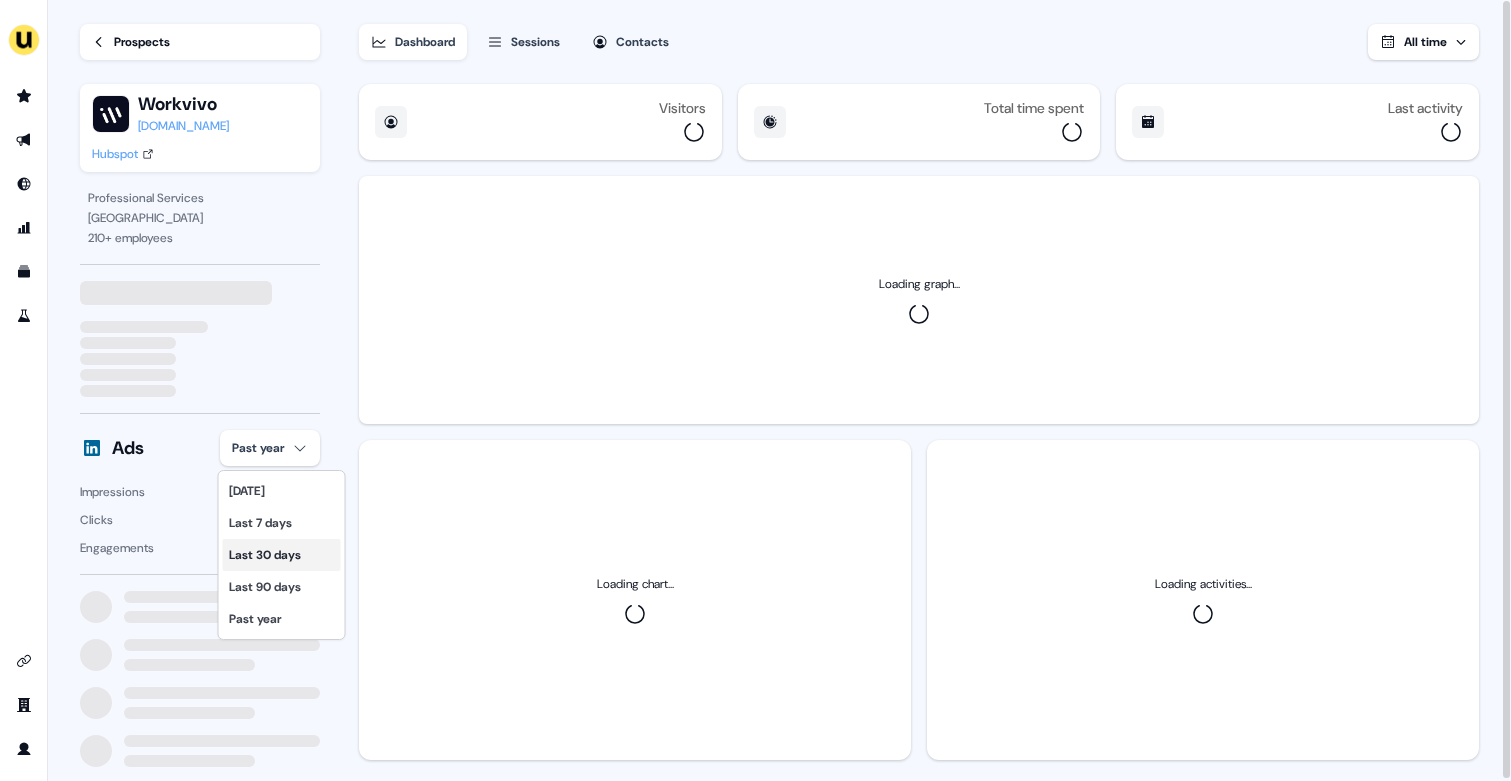 click on "Last 30 days" at bounding box center (282, 555) 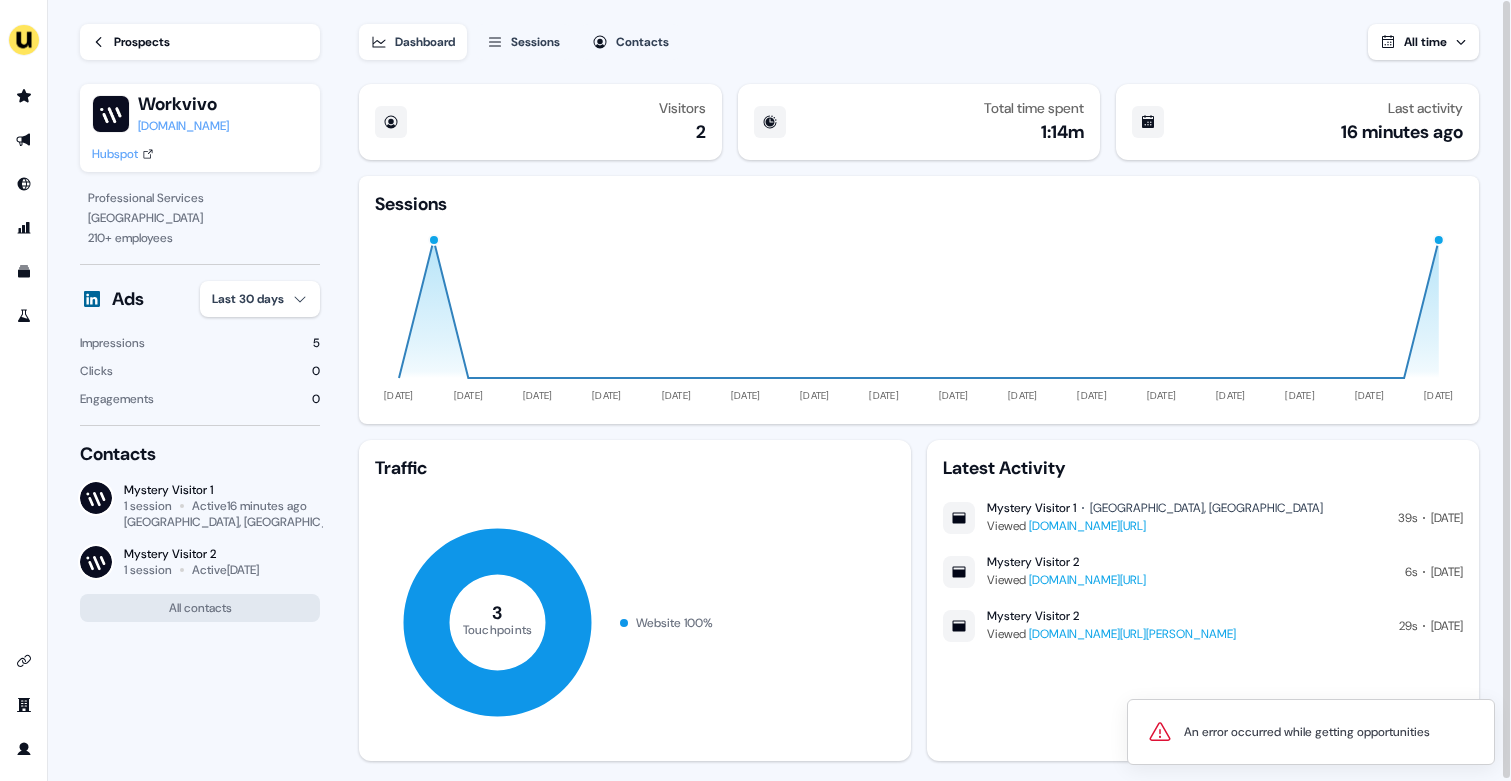 type 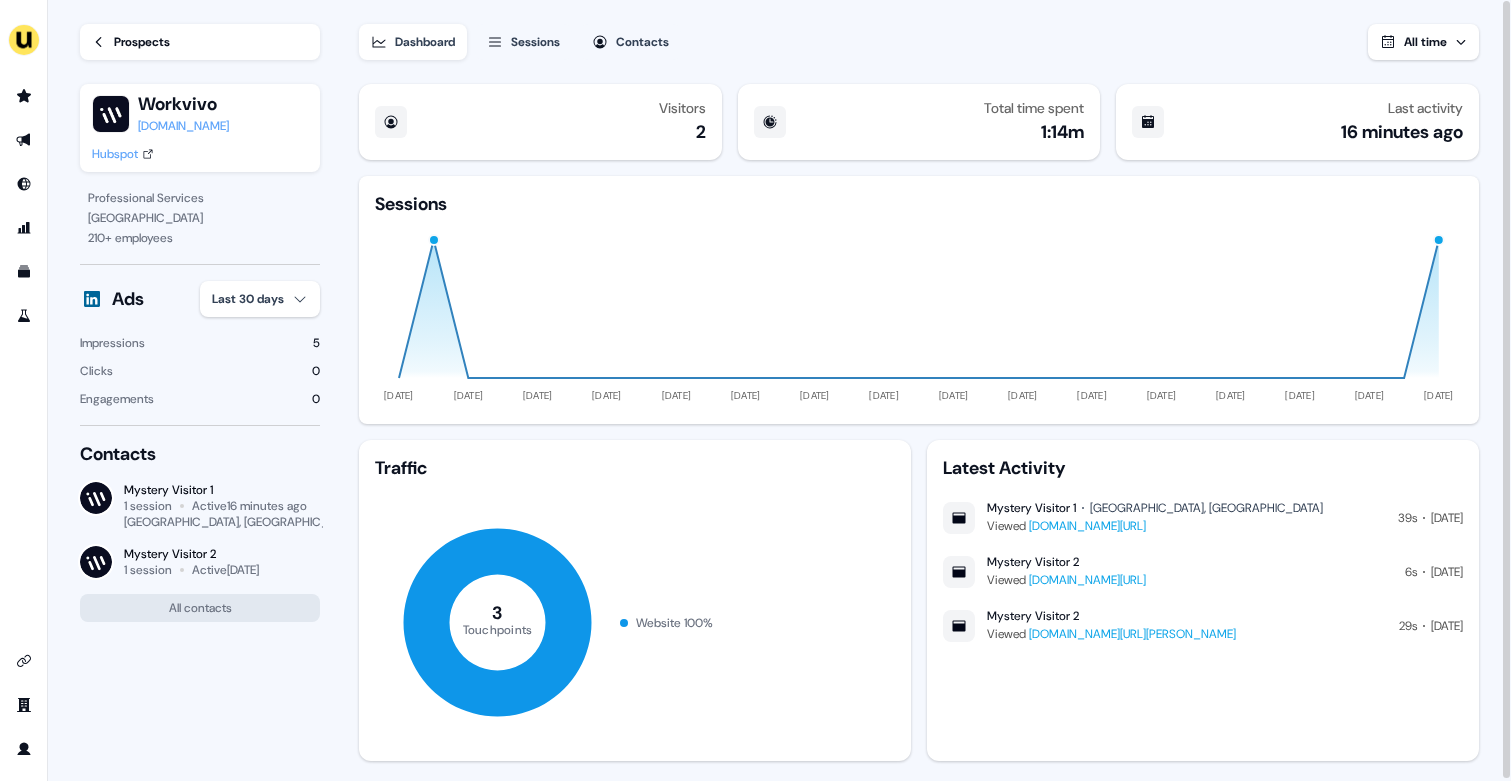 click on "Hubspot" at bounding box center (115, 154) 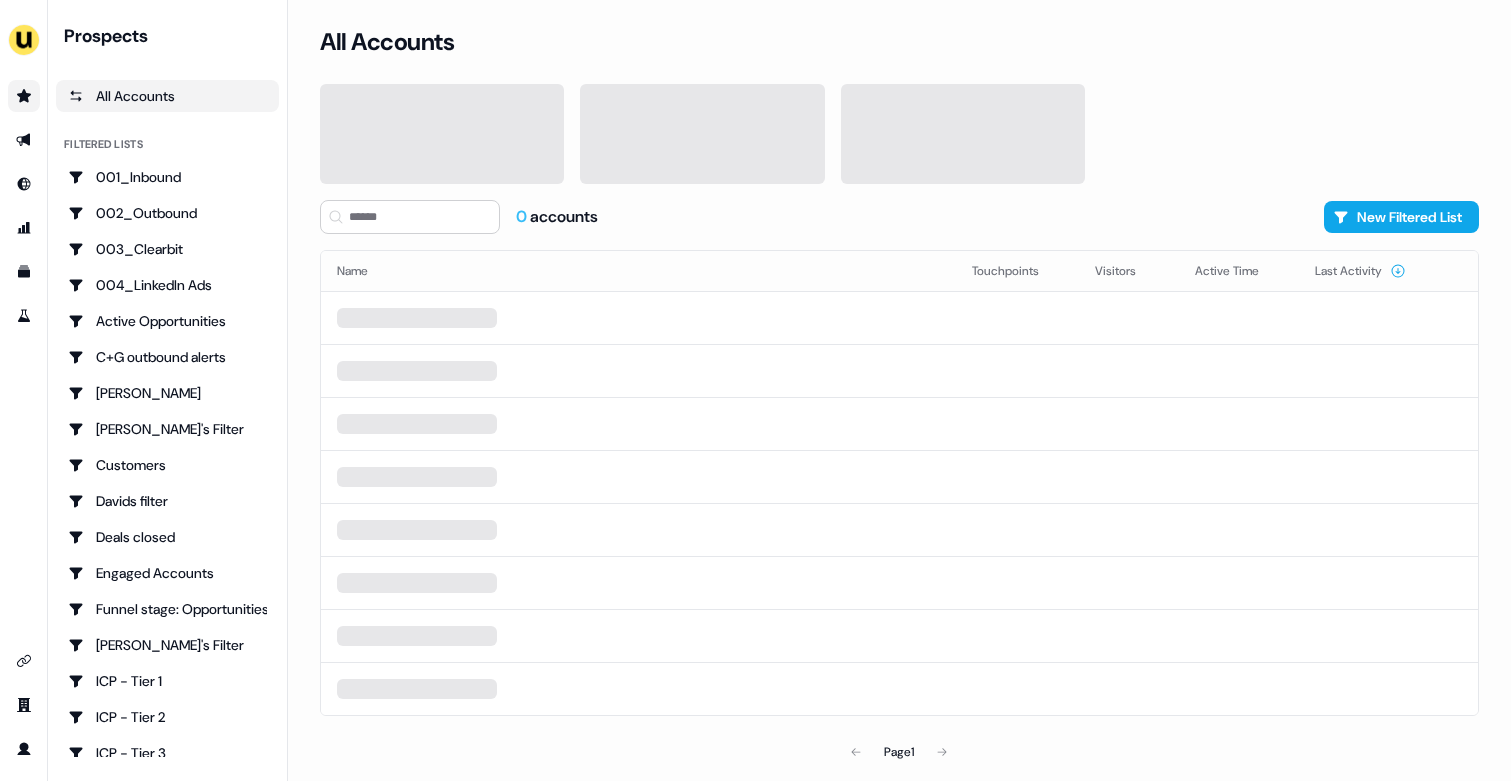 scroll, scrollTop: 0, scrollLeft: 0, axis: both 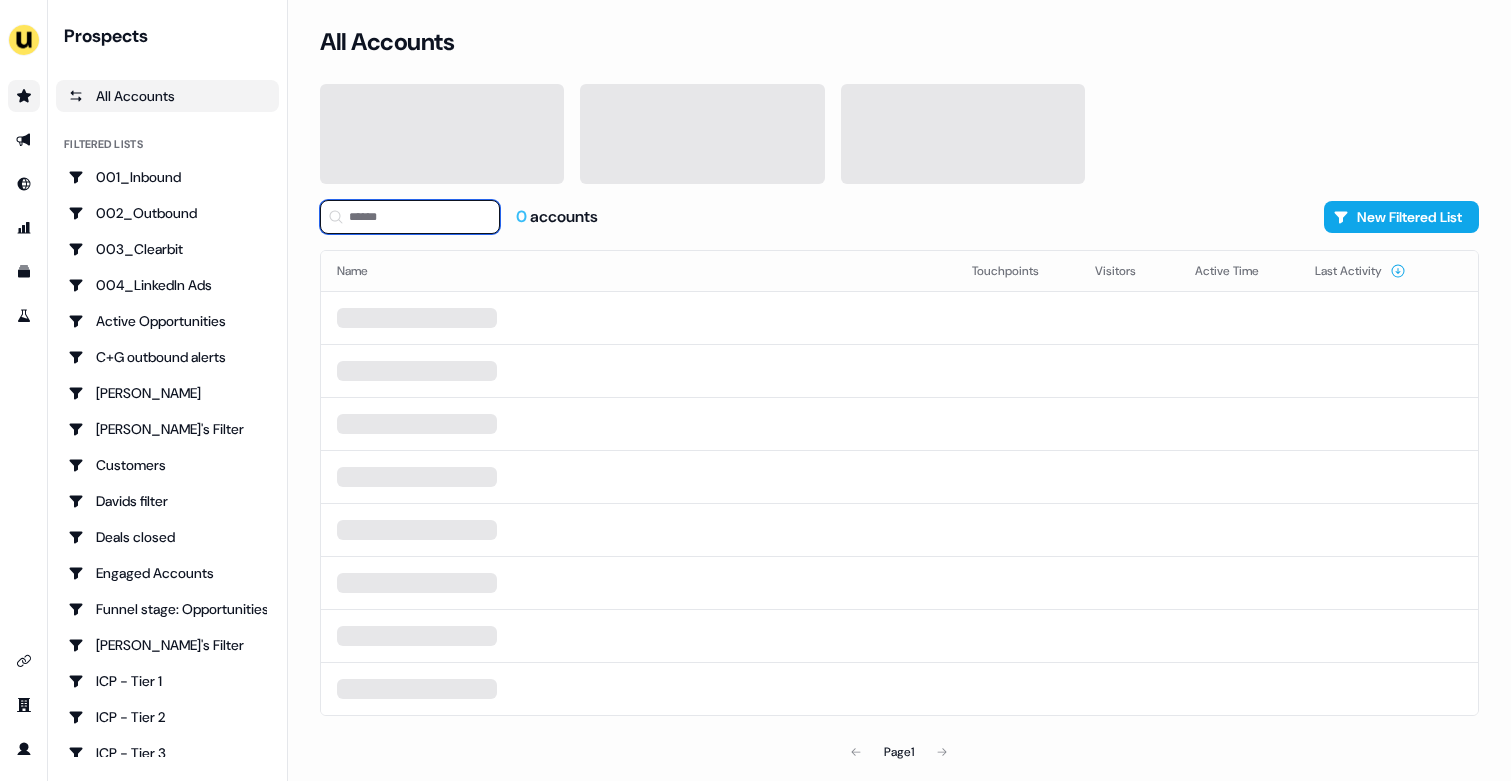 click at bounding box center [410, 217] 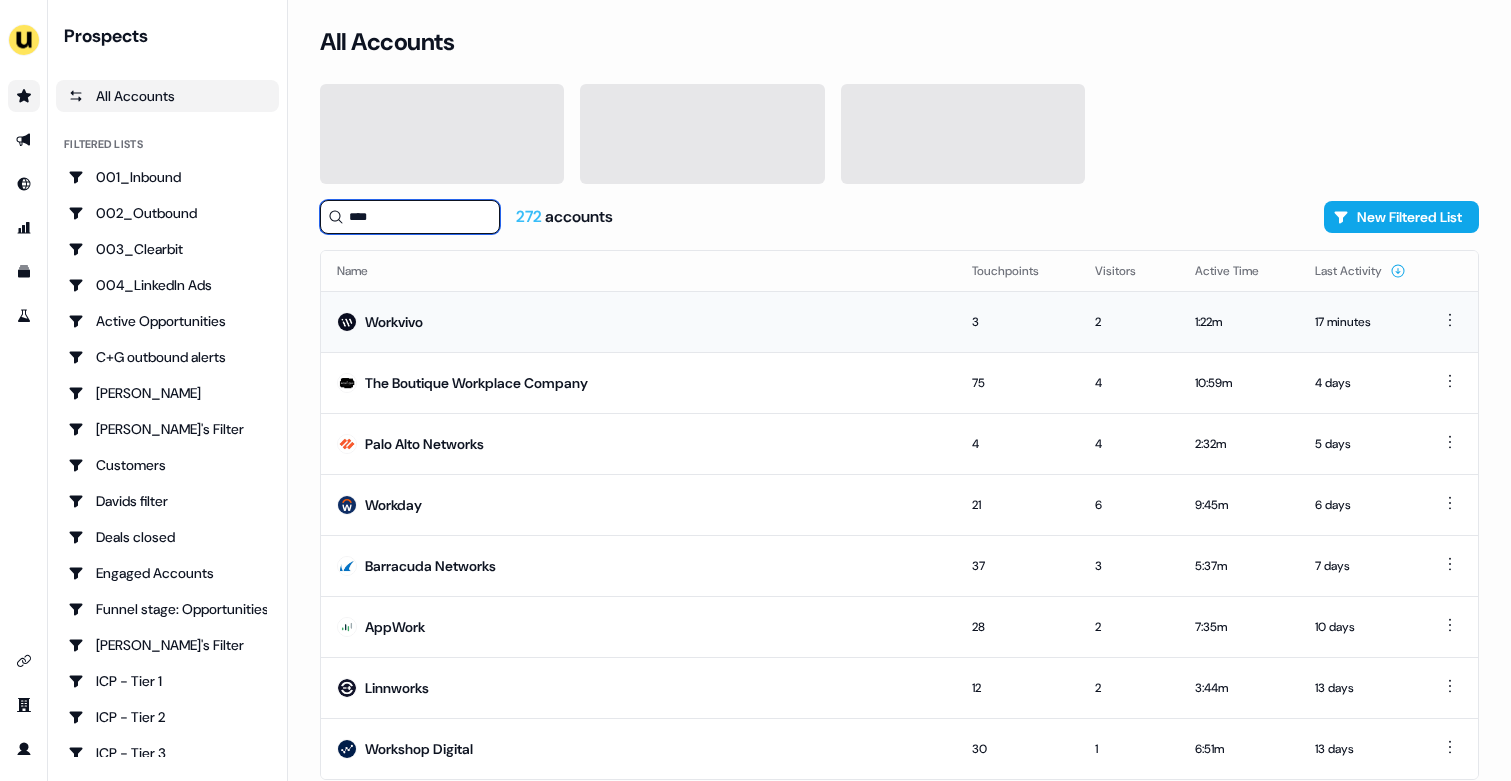 type on "****" 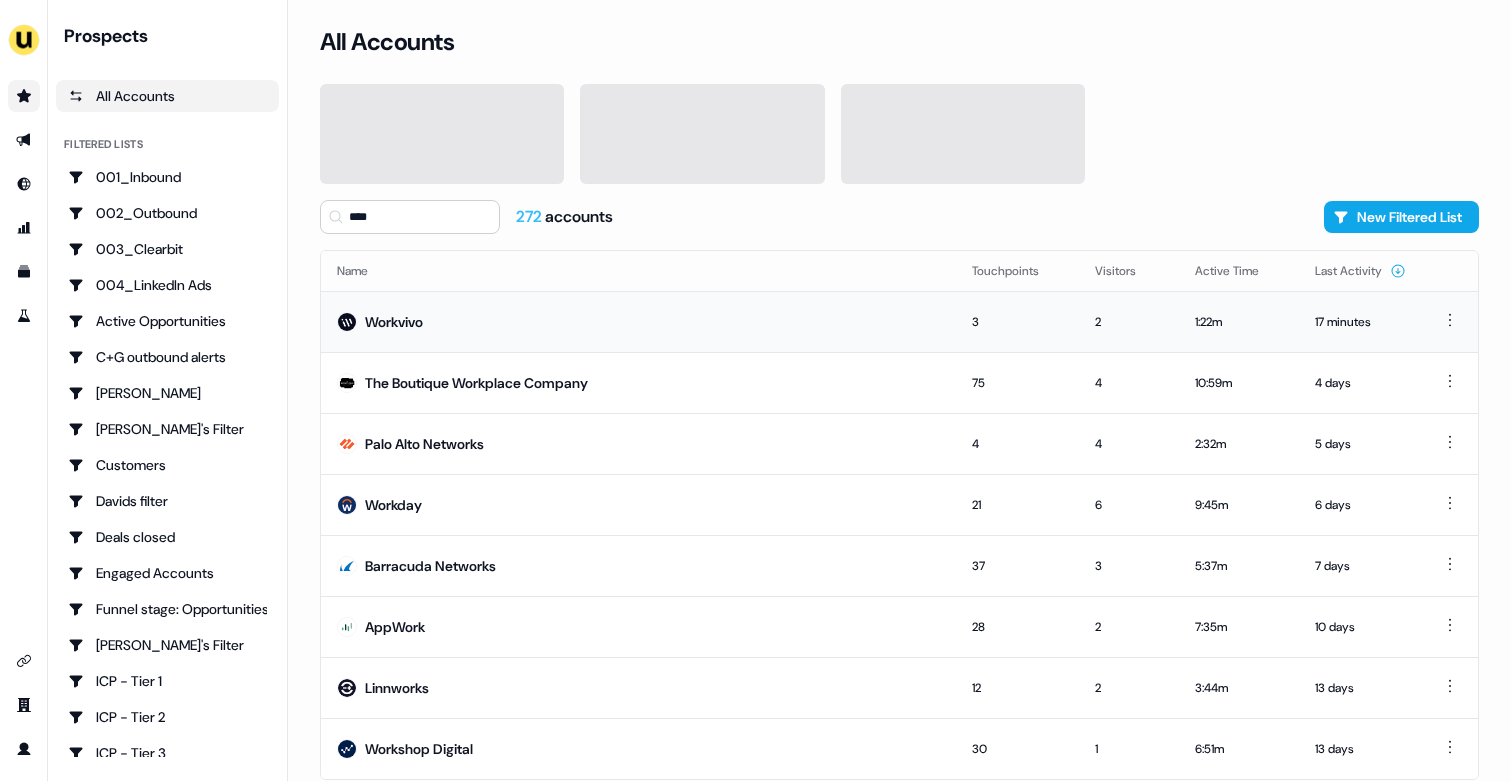 click on "Workvivo" at bounding box center [638, 321] 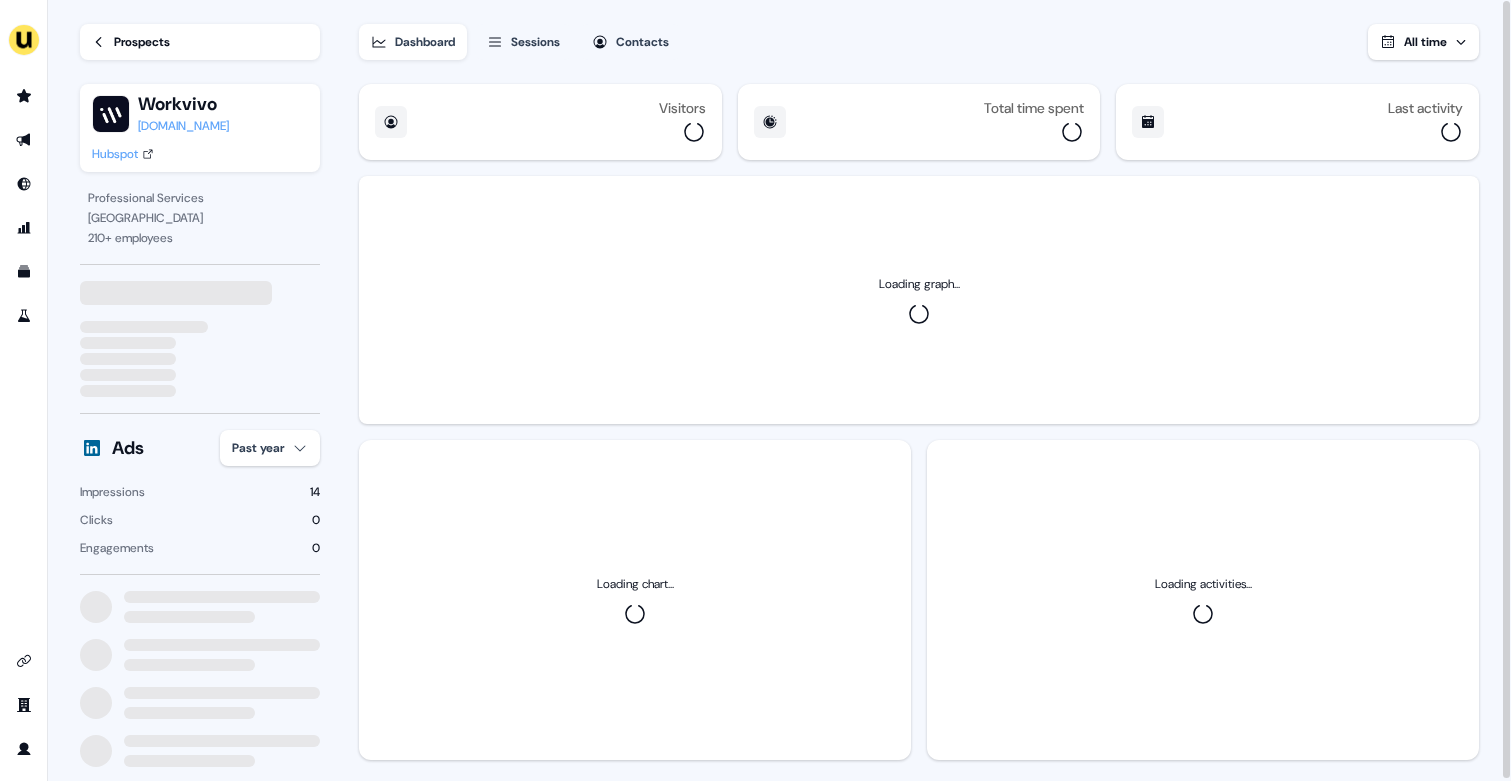 scroll, scrollTop: 0, scrollLeft: 0, axis: both 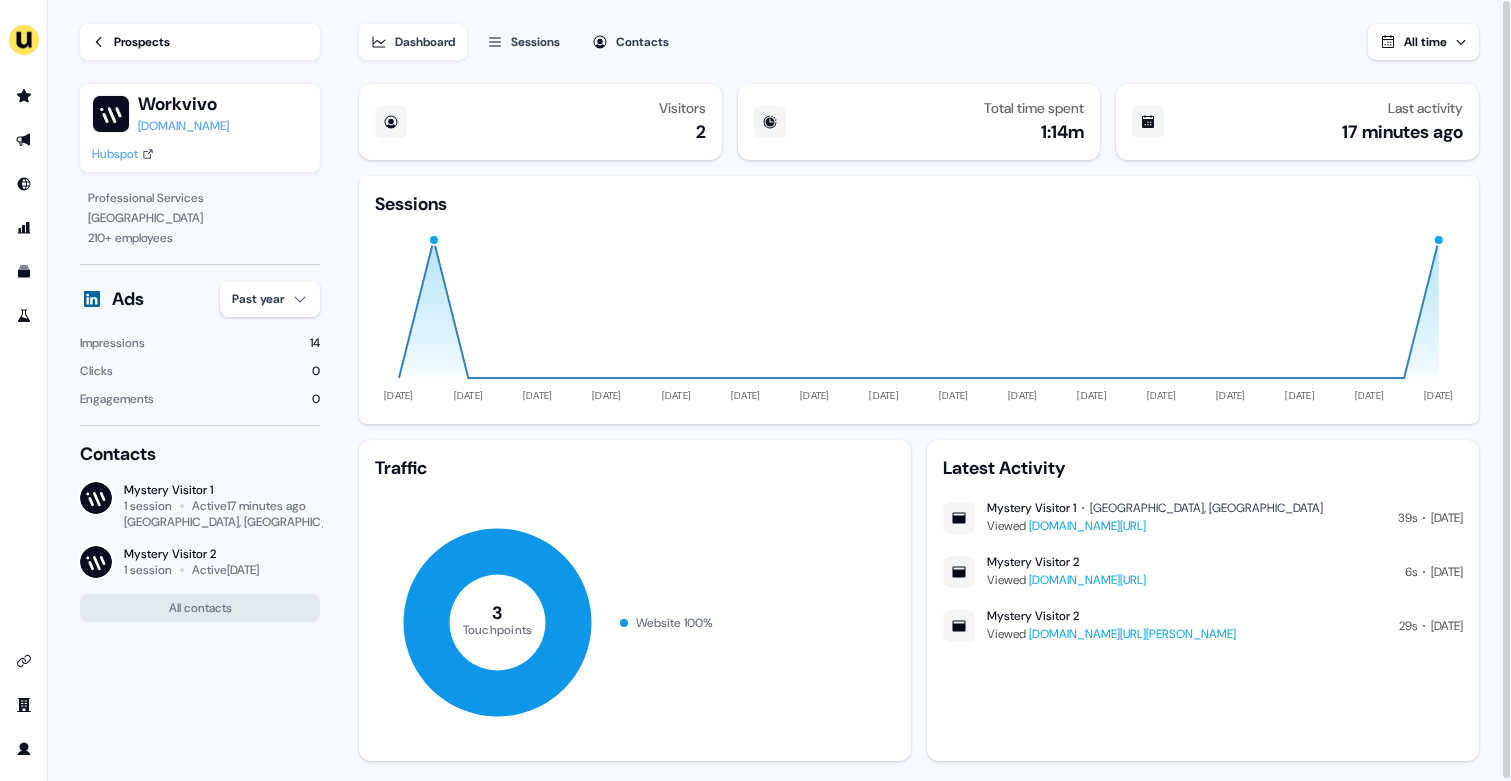 click on "Sessions" at bounding box center (535, 42) 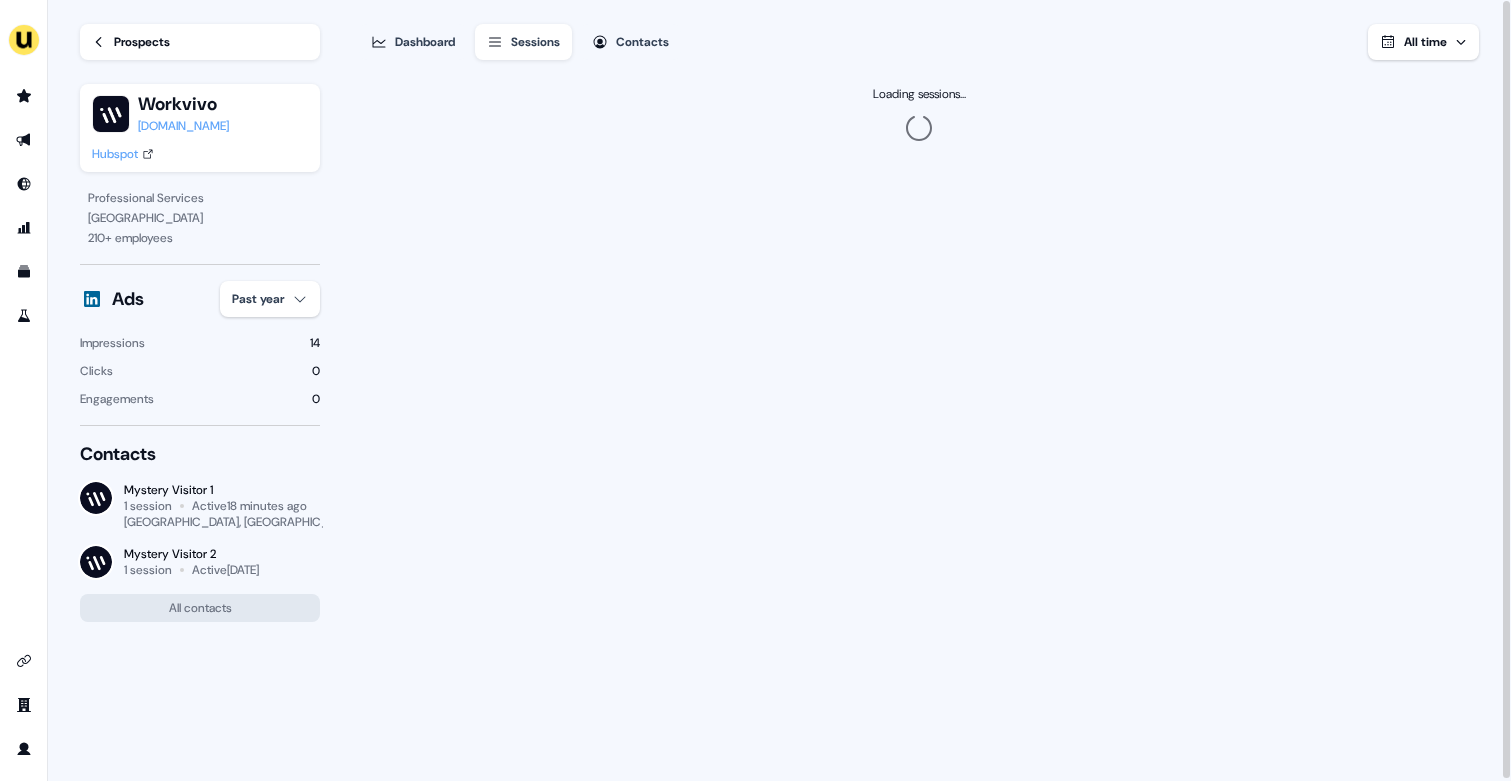 type 